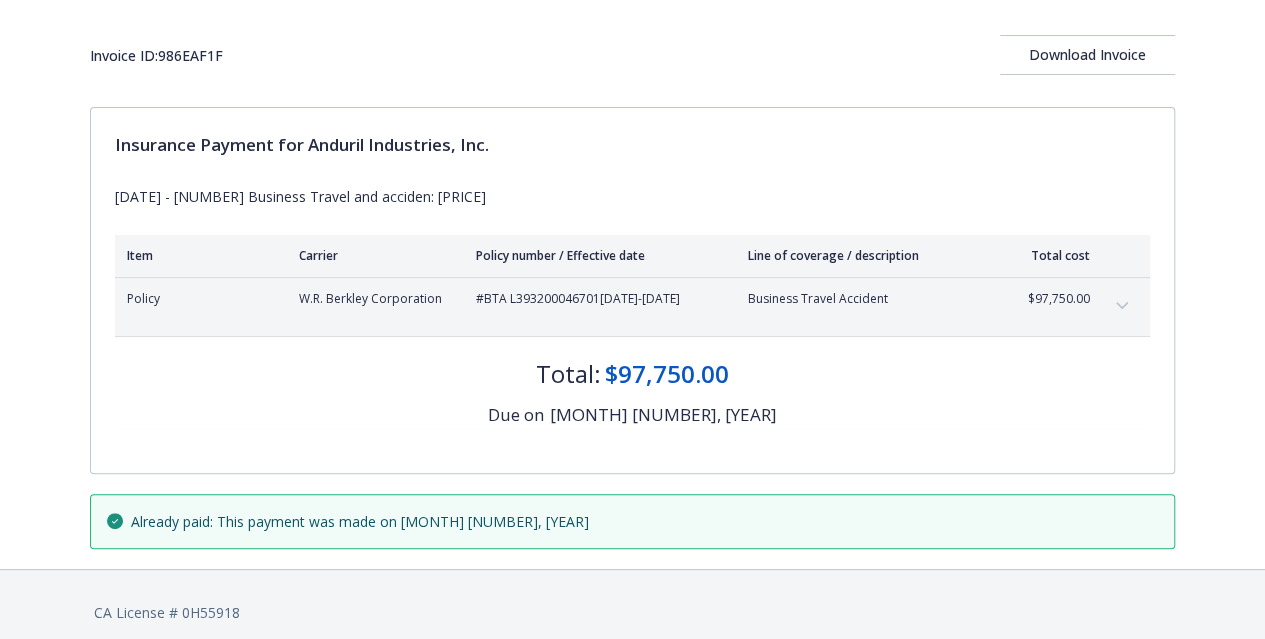 scroll, scrollTop: 95, scrollLeft: 0, axis: vertical 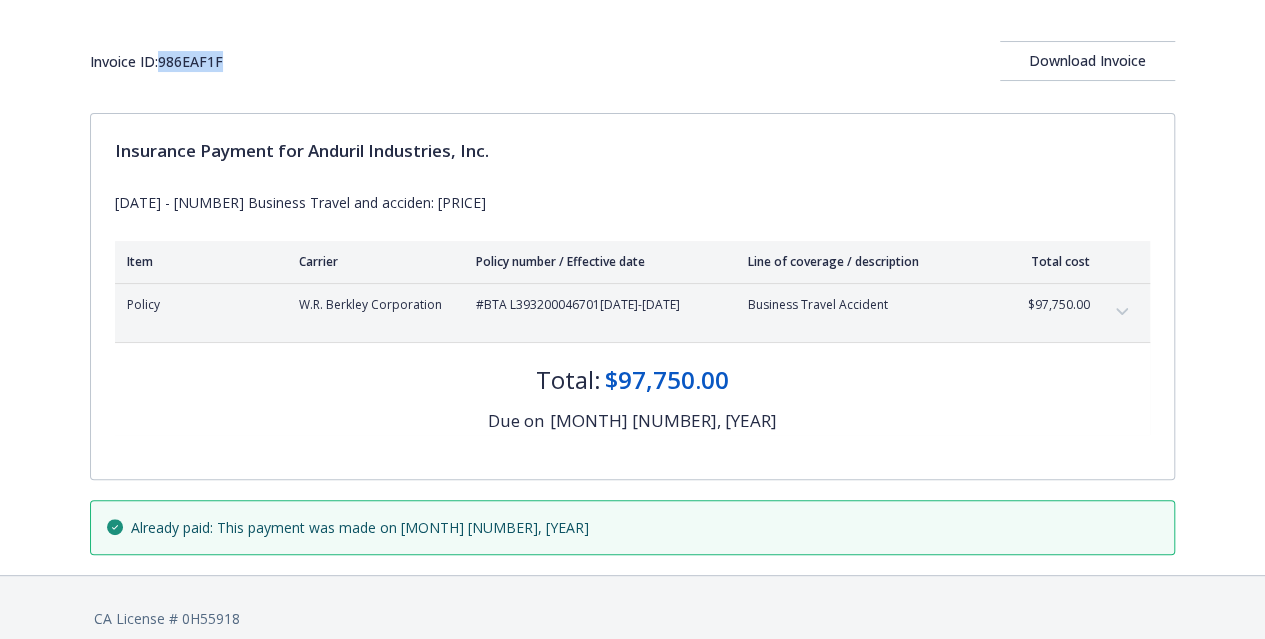 drag, startPoint x: 226, startPoint y: 55, endPoint x: 162, endPoint y: 65, distance: 64.77654 